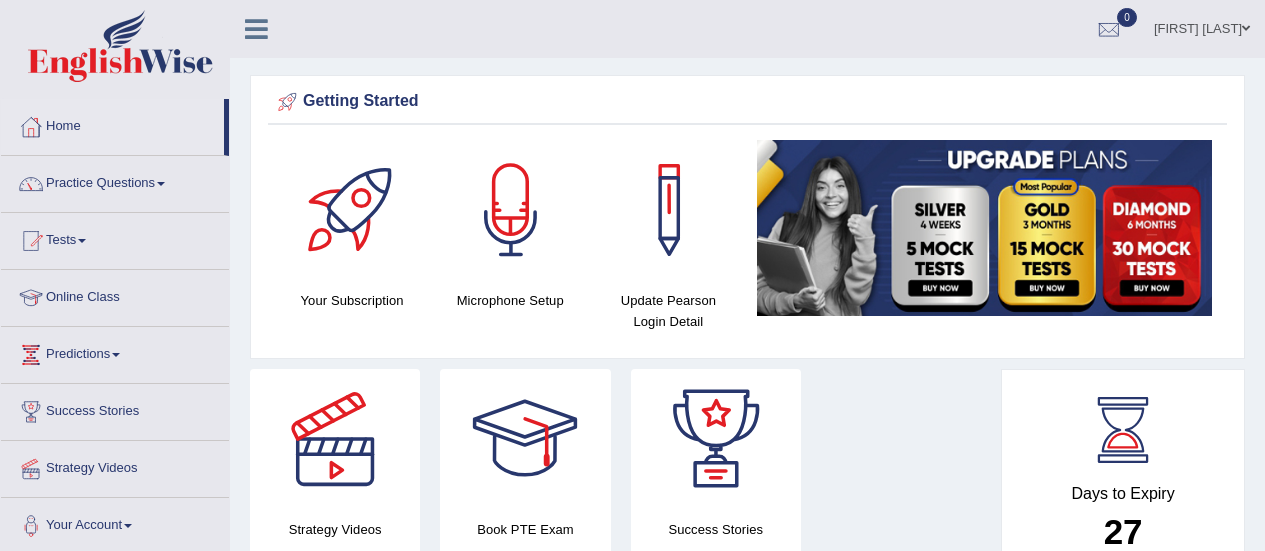 scroll, scrollTop: 0, scrollLeft: 0, axis: both 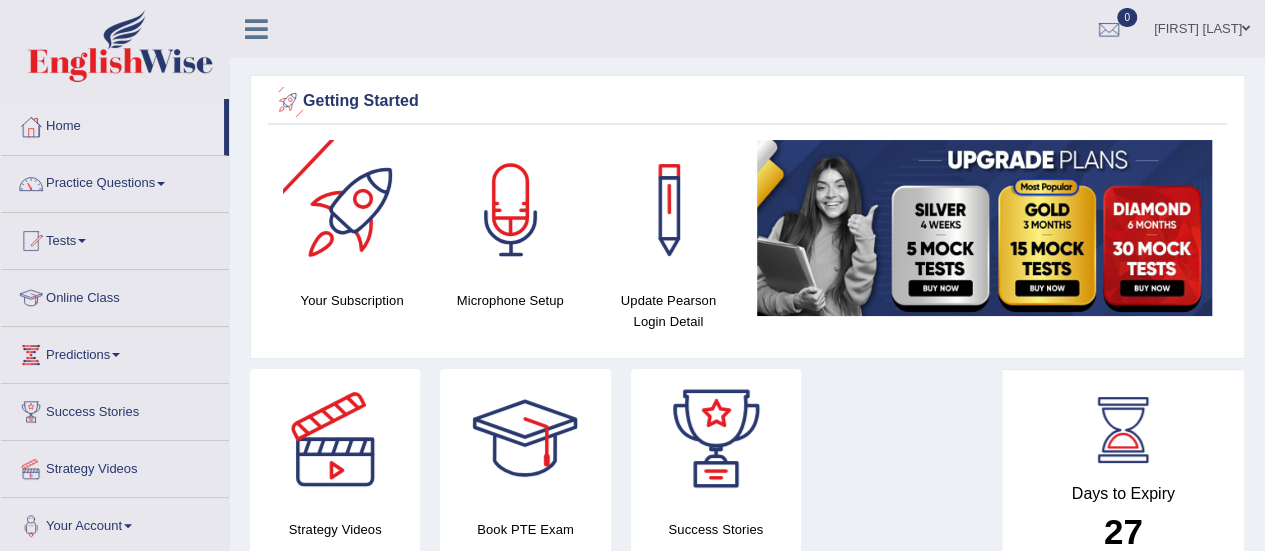 click on "Shahhzeb Abbasi
Toggle navigation
Username: 0430052499
Access Type: Online
Subscription: Silver Package
Log out
0
See All Alerts" at bounding box center (747, 29) 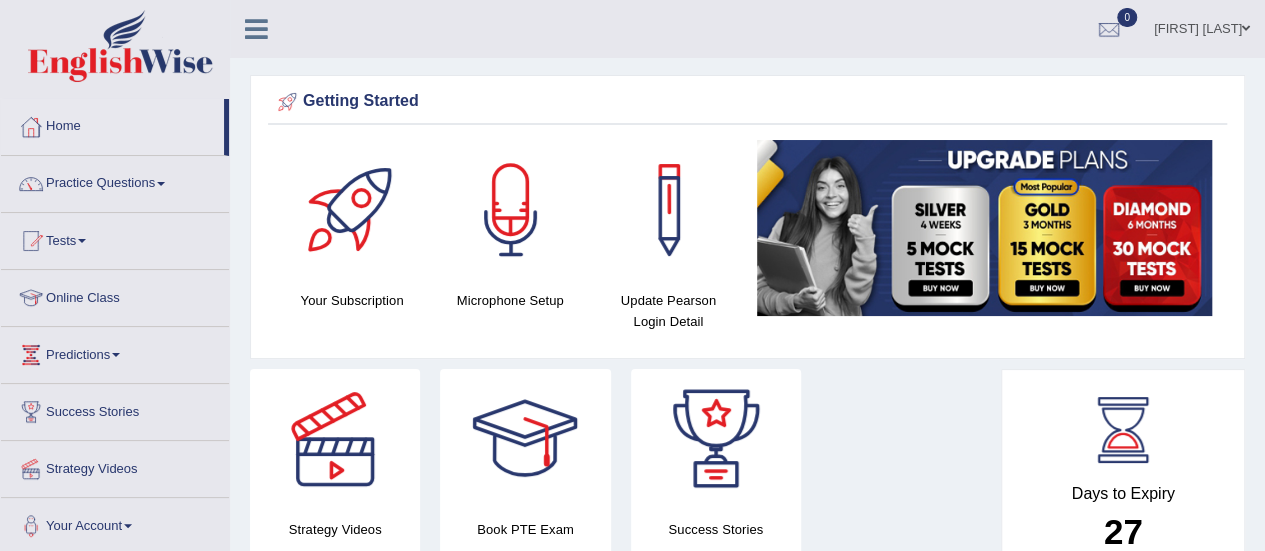 click on "Practice Questions" at bounding box center [115, 181] 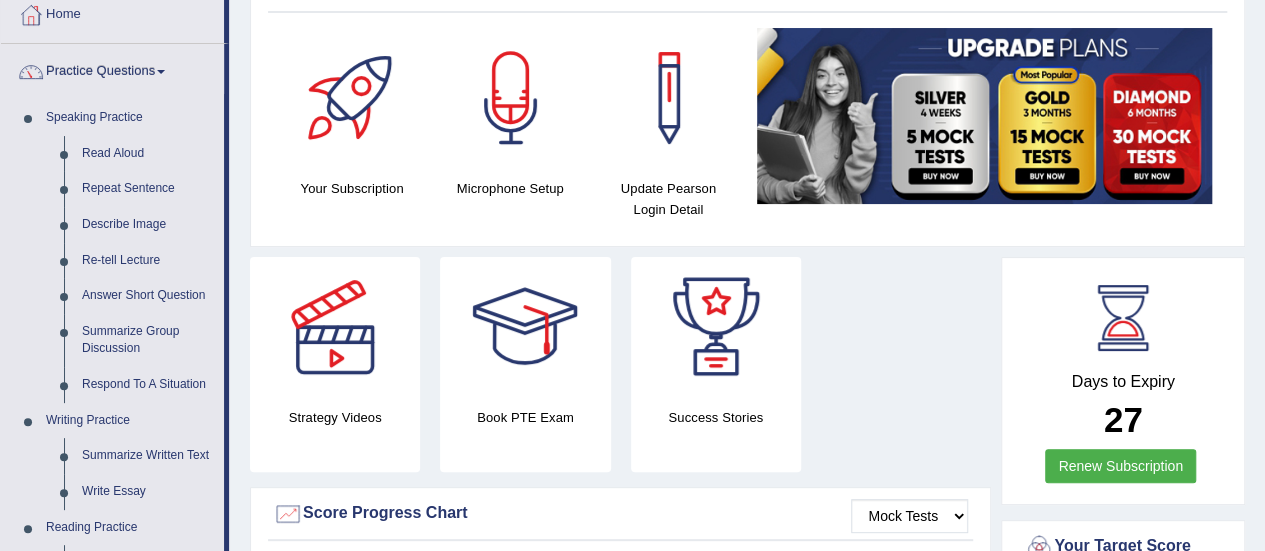 scroll, scrollTop: 97, scrollLeft: 0, axis: vertical 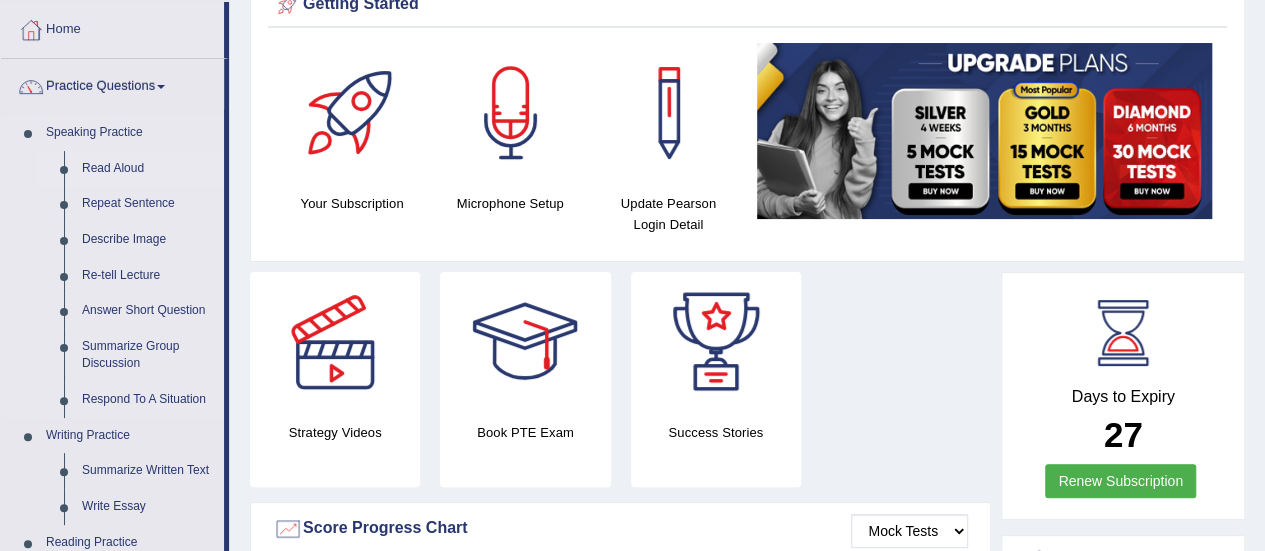 click on "Read Aloud" at bounding box center (148, 169) 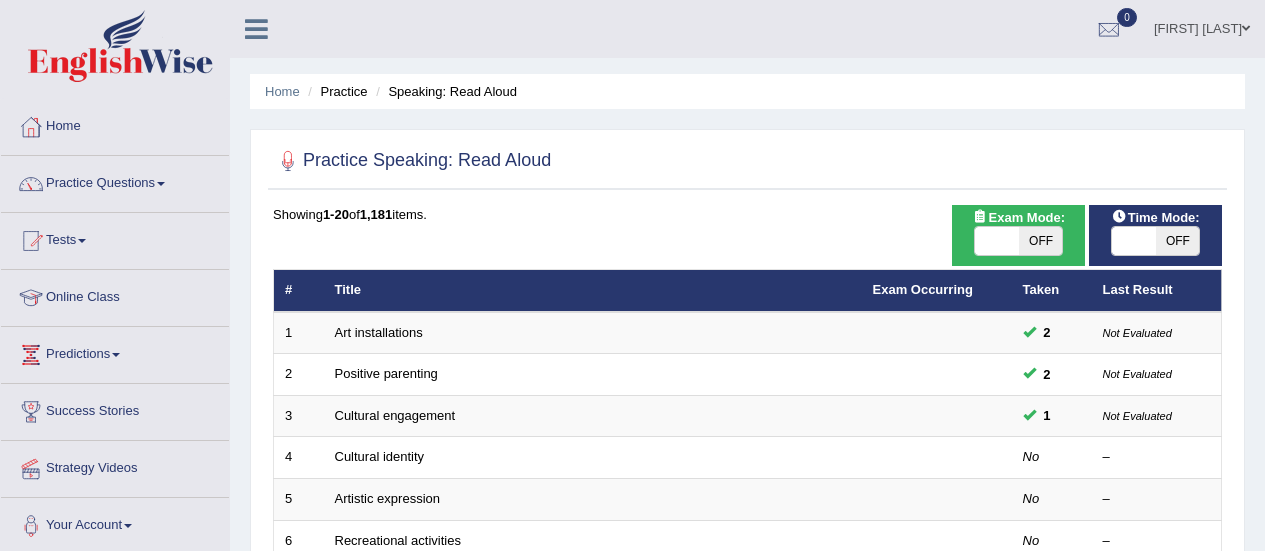 scroll, scrollTop: 0, scrollLeft: 0, axis: both 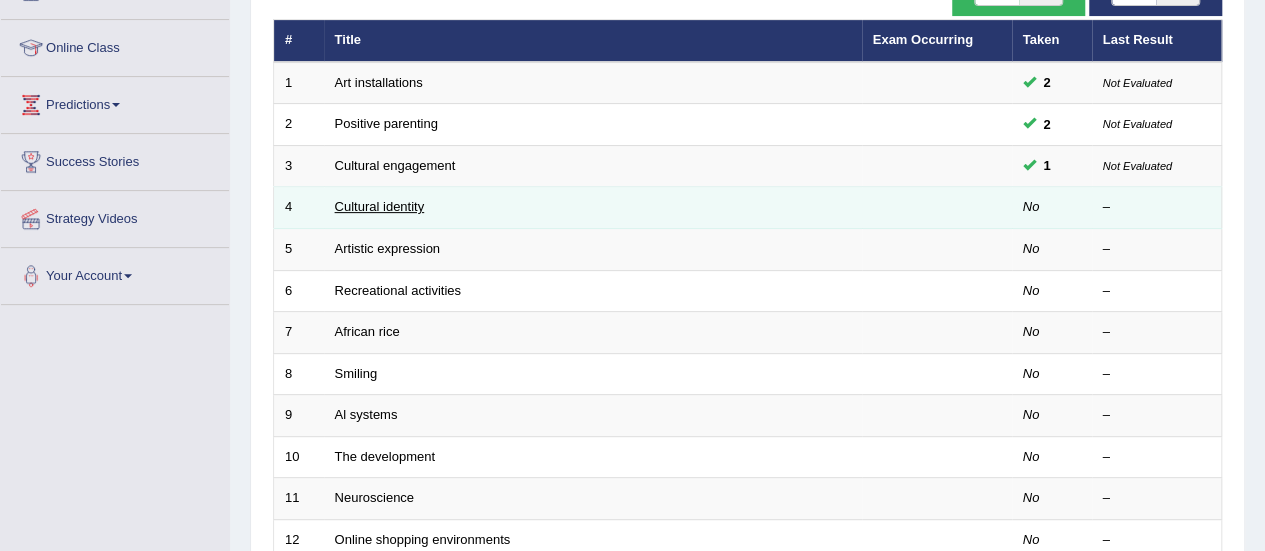 click on "Cultural identity" at bounding box center [380, 206] 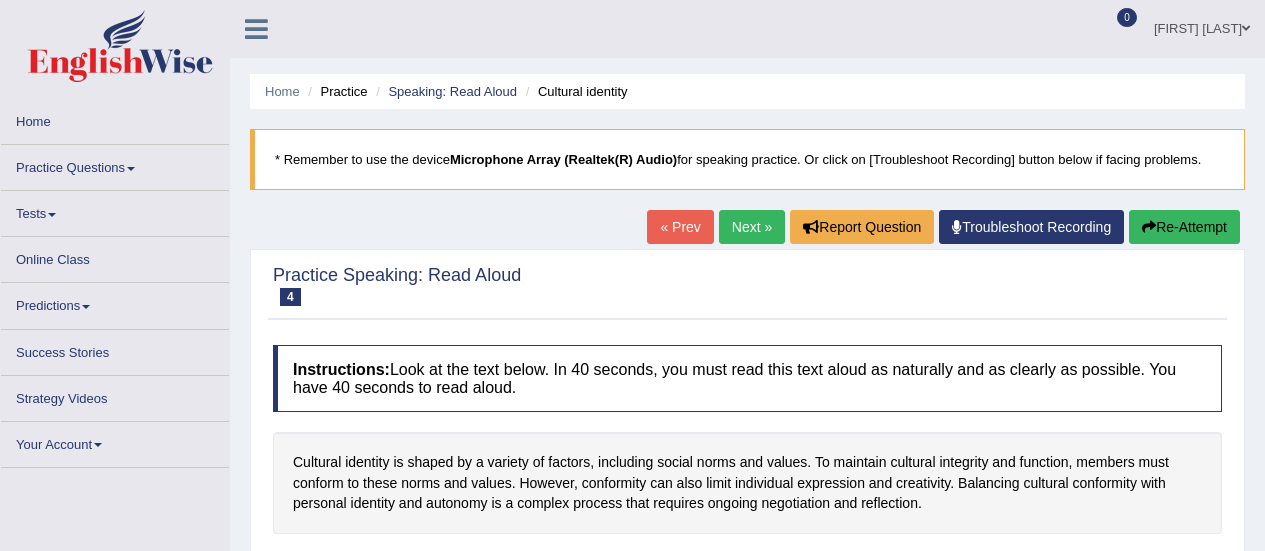 scroll, scrollTop: 0, scrollLeft: 0, axis: both 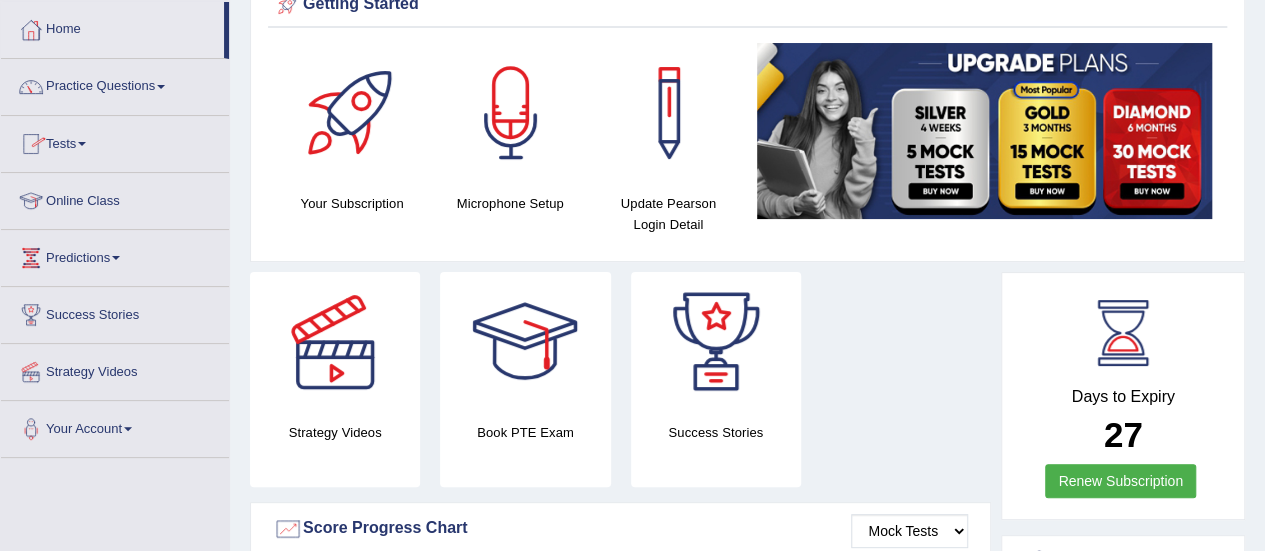 click on "Practice Questions" at bounding box center (115, 84) 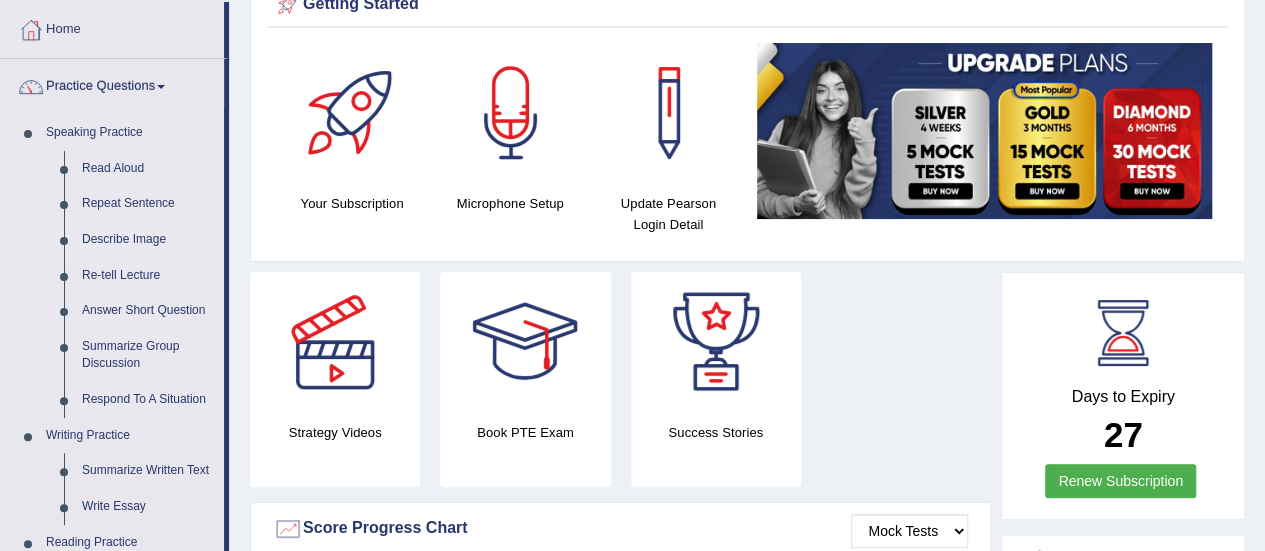 click on "Describe Image" at bounding box center [148, 240] 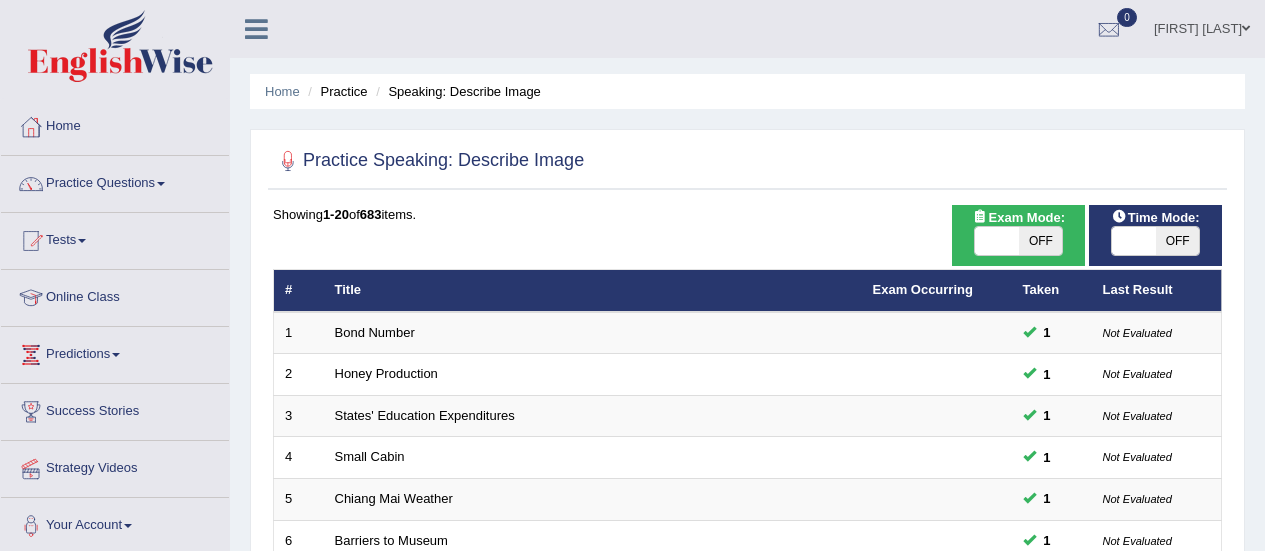 scroll, scrollTop: 0, scrollLeft: 0, axis: both 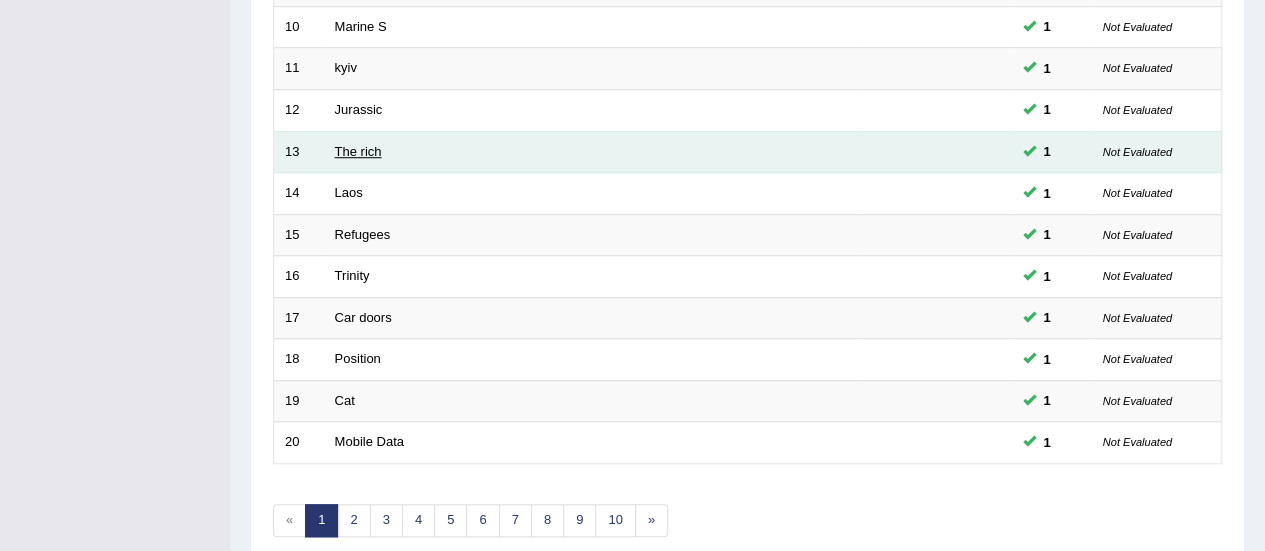click on "The rich" at bounding box center [358, 151] 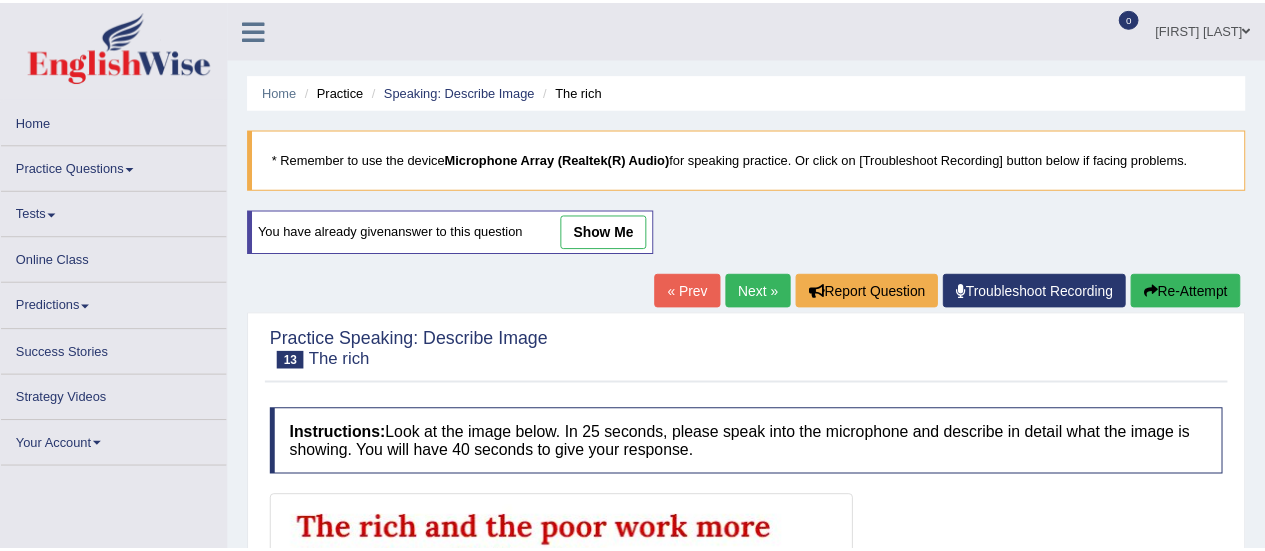 scroll, scrollTop: 0, scrollLeft: 0, axis: both 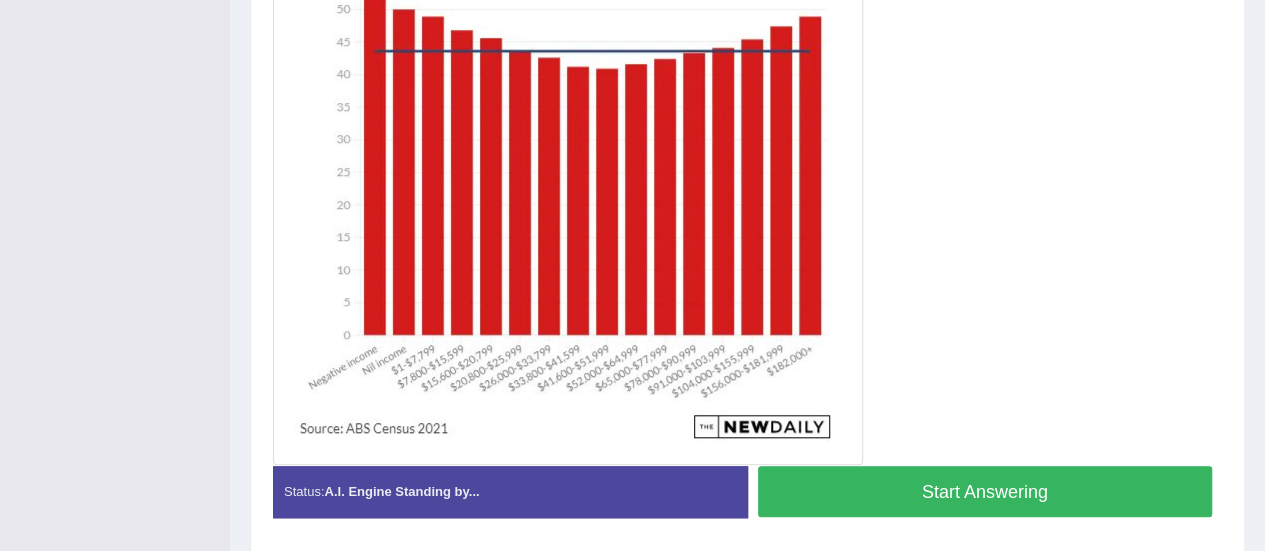 click on "Start Answering" at bounding box center (985, 491) 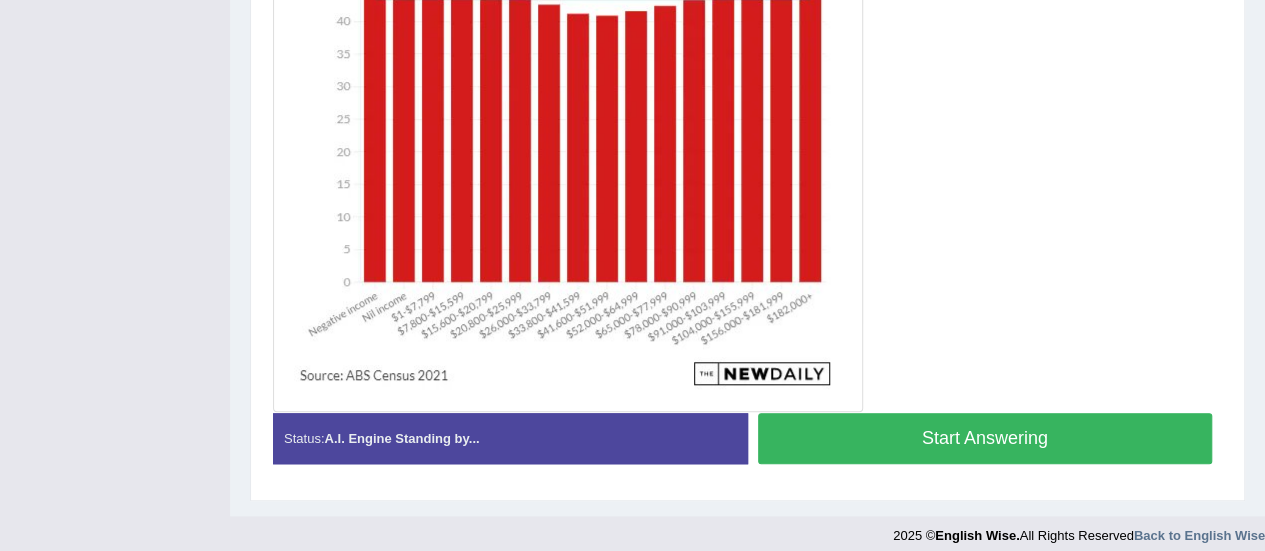 scroll, scrollTop: 640, scrollLeft: 0, axis: vertical 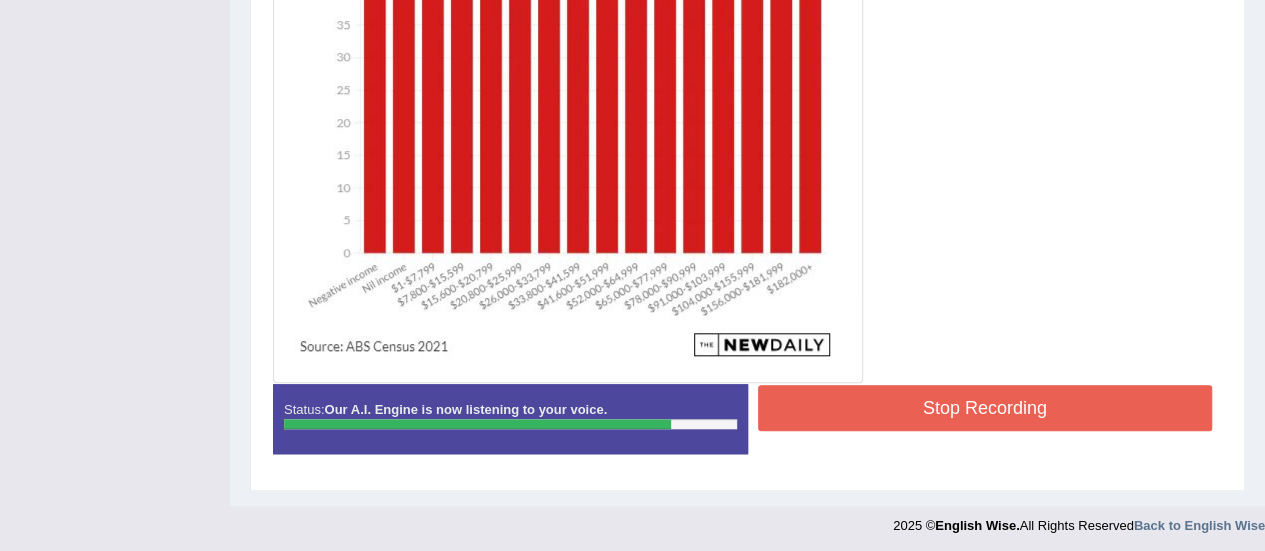 click on "Stop Recording" at bounding box center (985, 408) 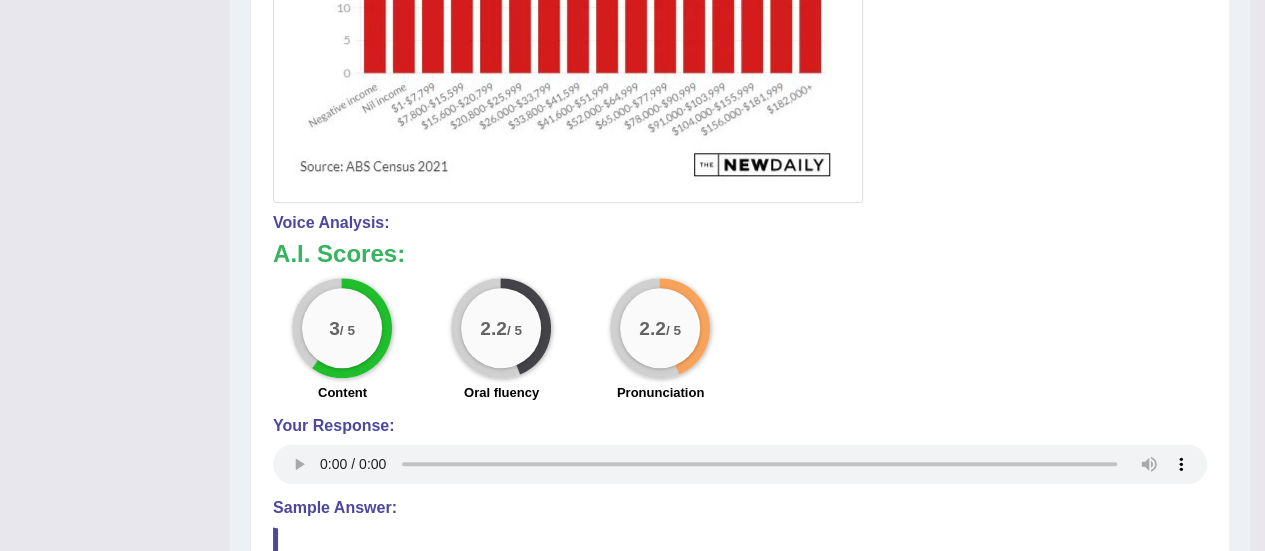 scroll, scrollTop: 906, scrollLeft: 0, axis: vertical 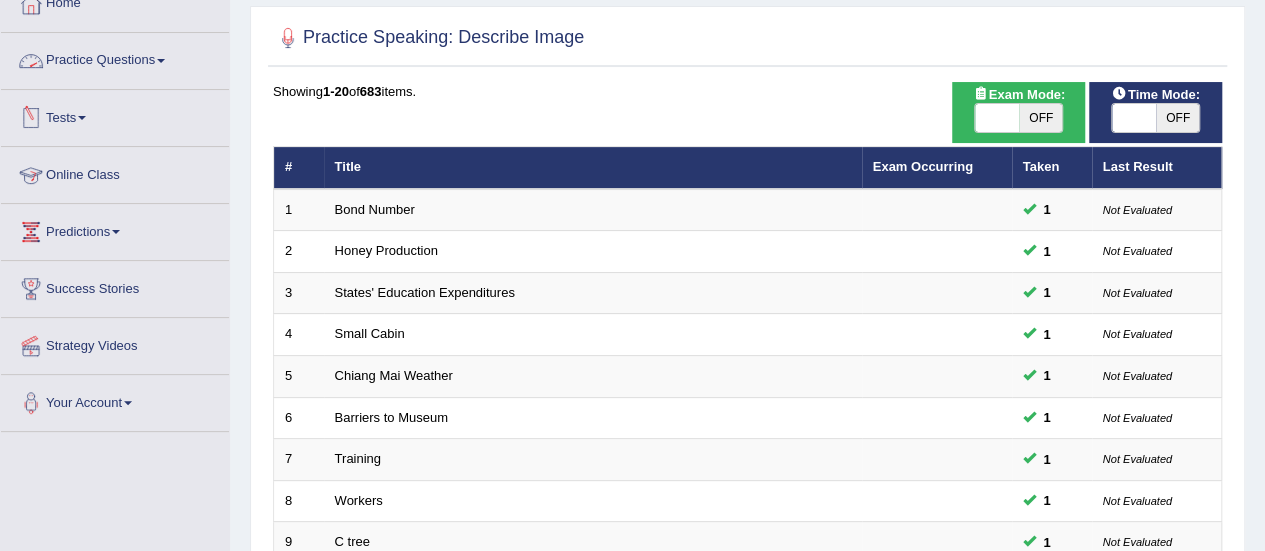 click on "Practice Questions" at bounding box center [115, 58] 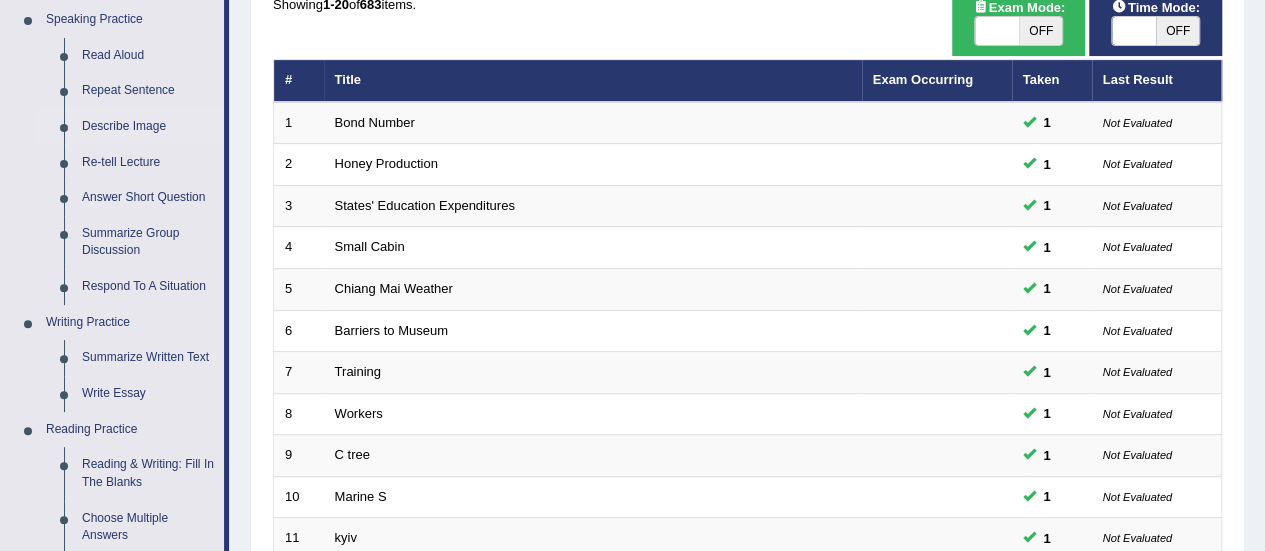 scroll, scrollTop: 212, scrollLeft: 0, axis: vertical 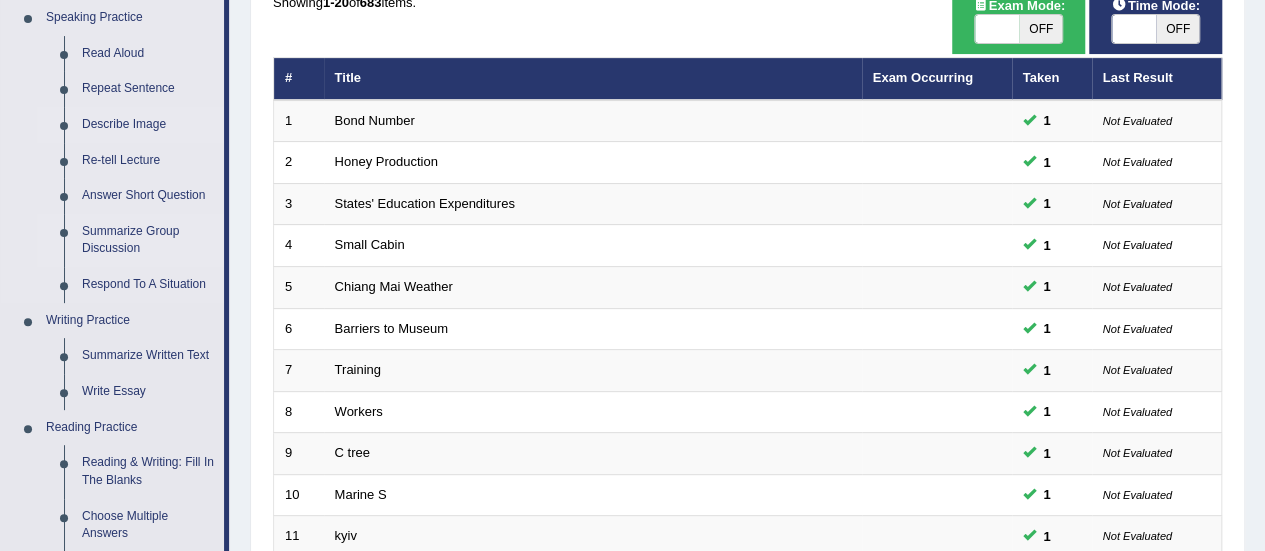 click on "Summarize Group Discussion" at bounding box center [148, 240] 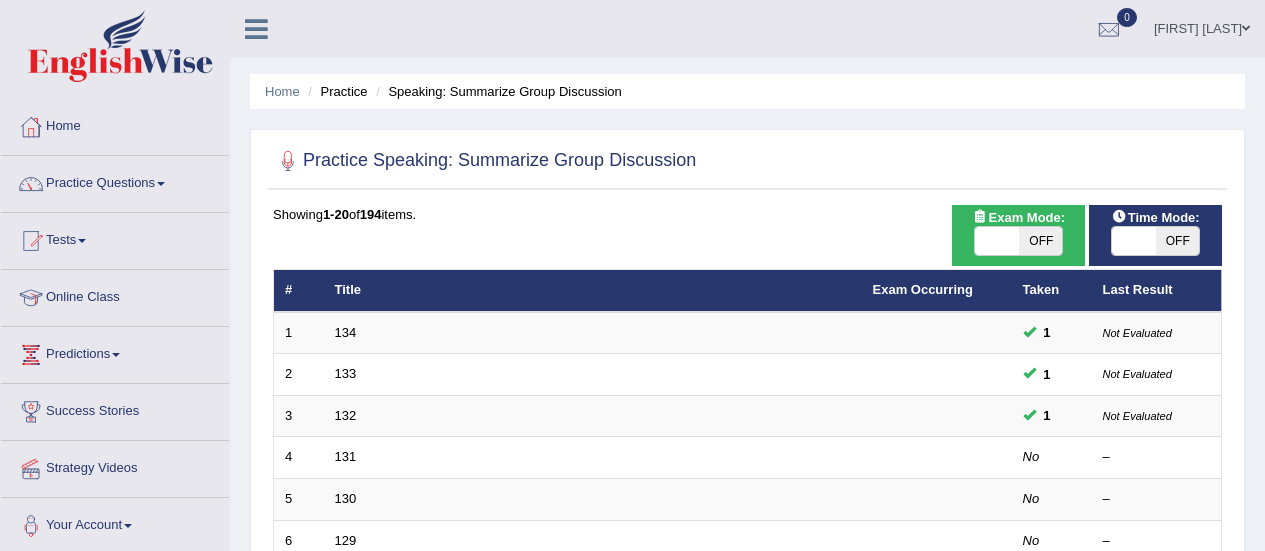 scroll, scrollTop: 0, scrollLeft: 0, axis: both 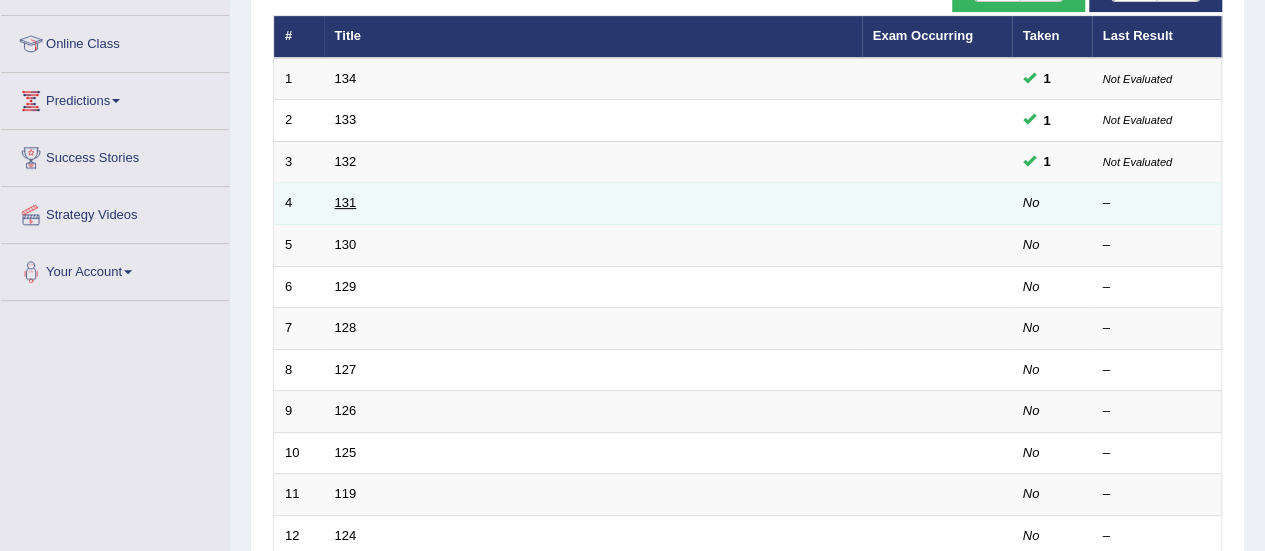 click on "131" at bounding box center (346, 202) 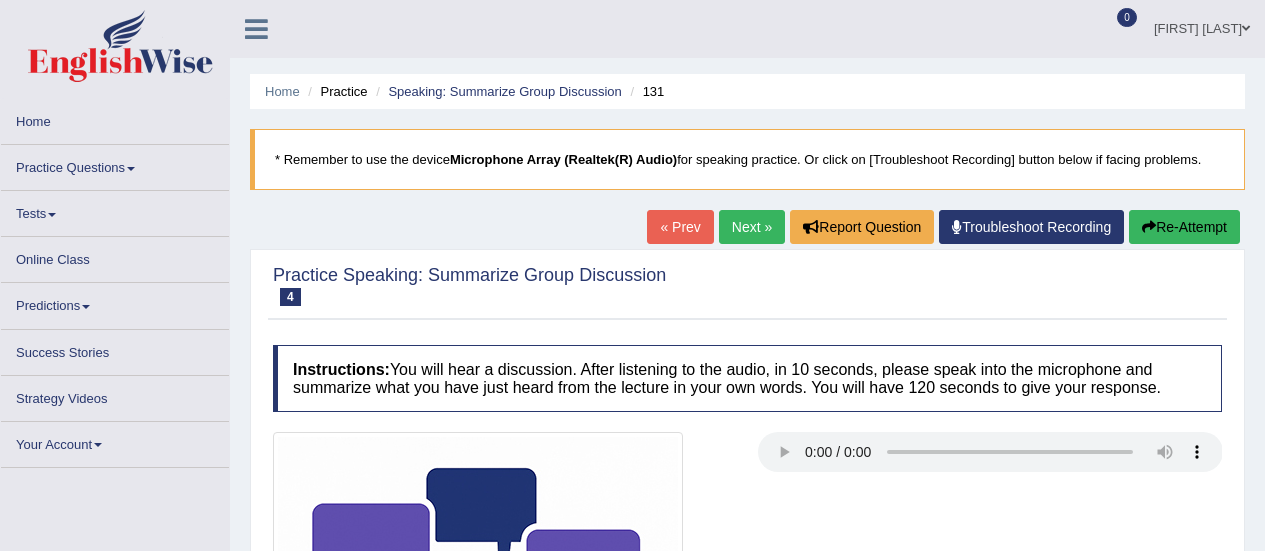 scroll, scrollTop: 0, scrollLeft: 0, axis: both 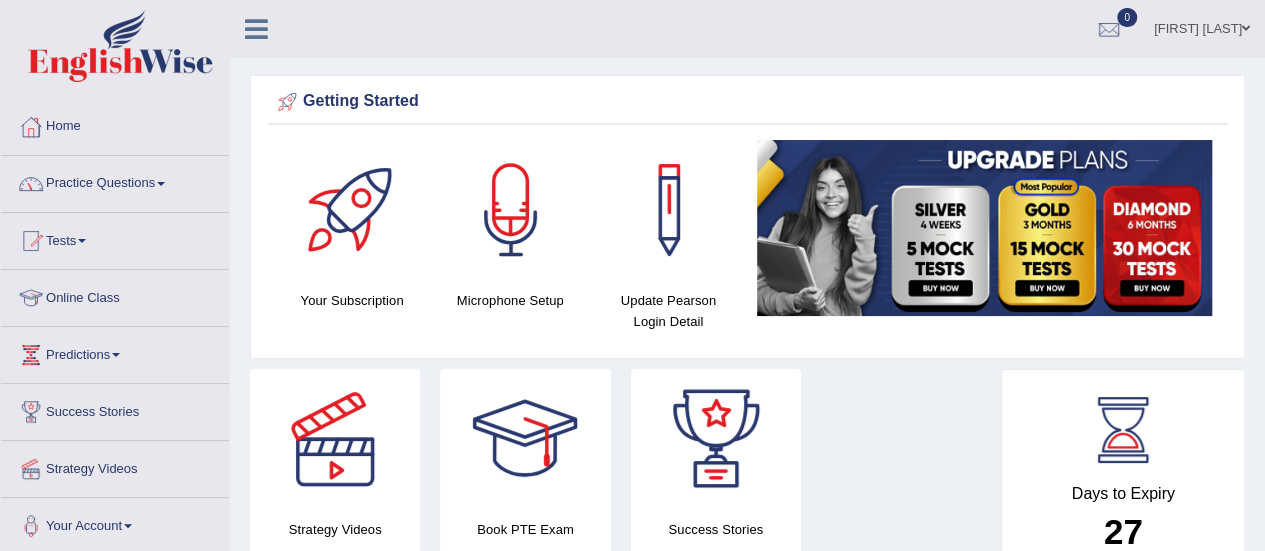 click at bounding box center (1246, 28) 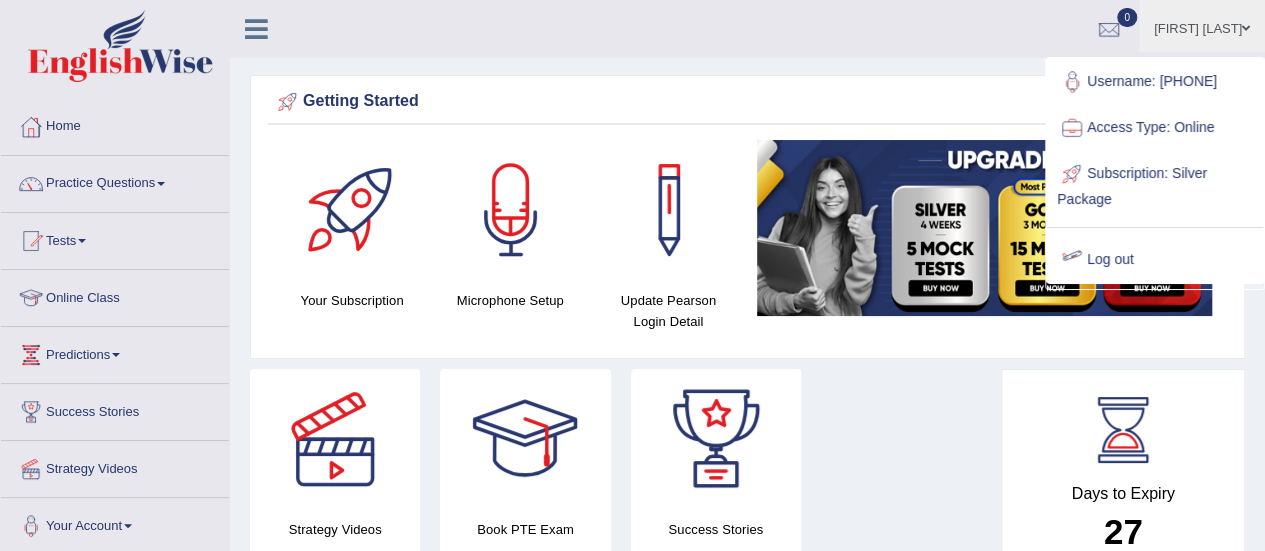 click on "Log out" at bounding box center (1155, 260) 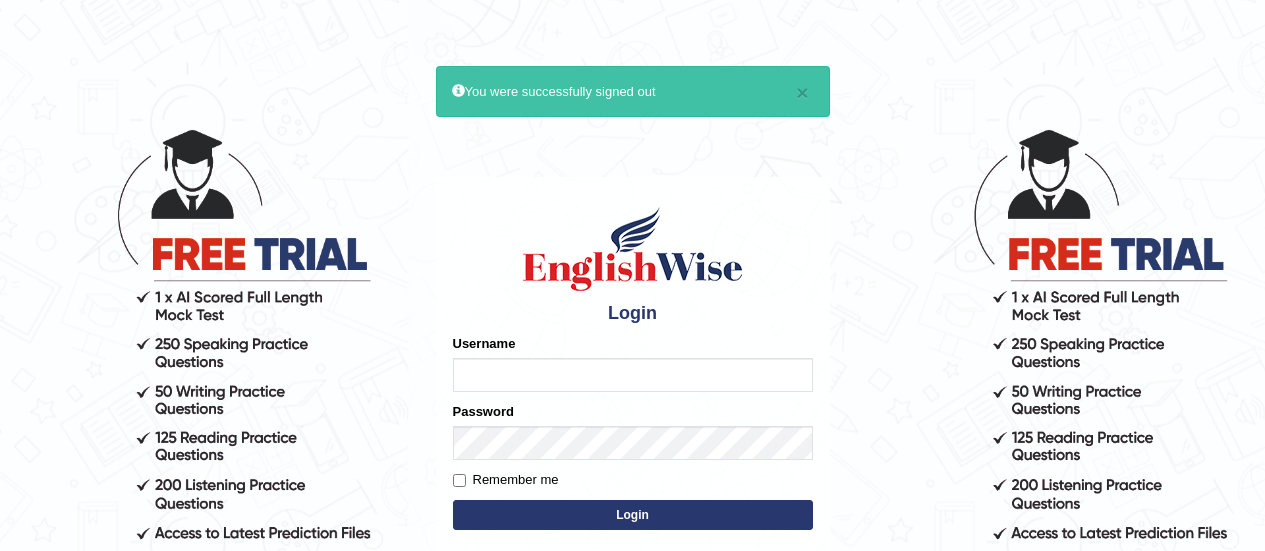 scroll, scrollTop: 0, scrollLeft: 0, axis: both 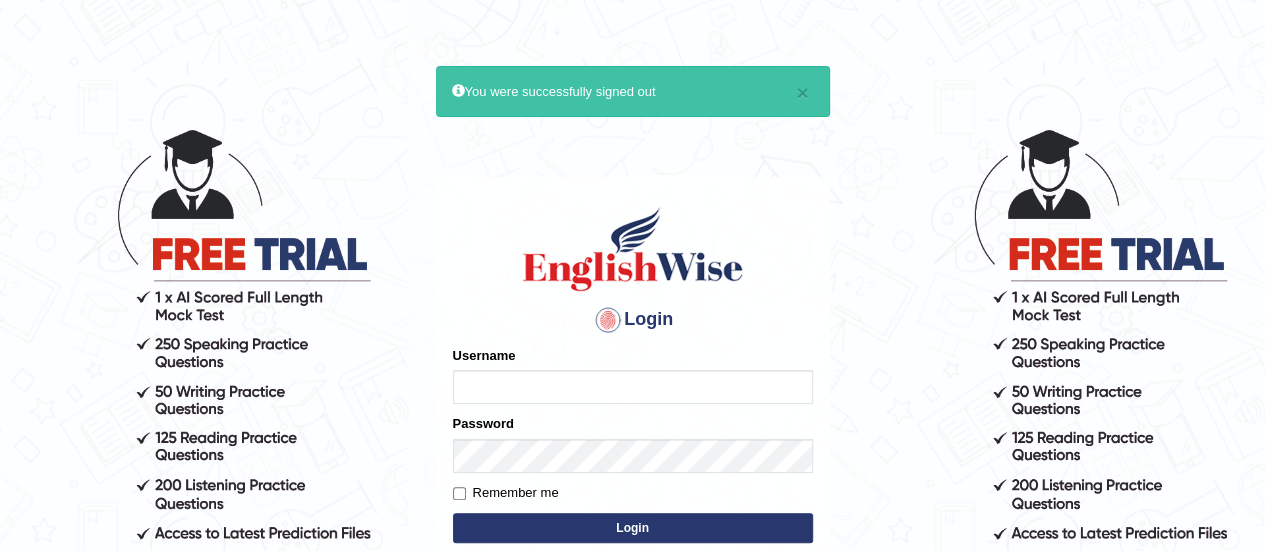 type on "[PHONE]" 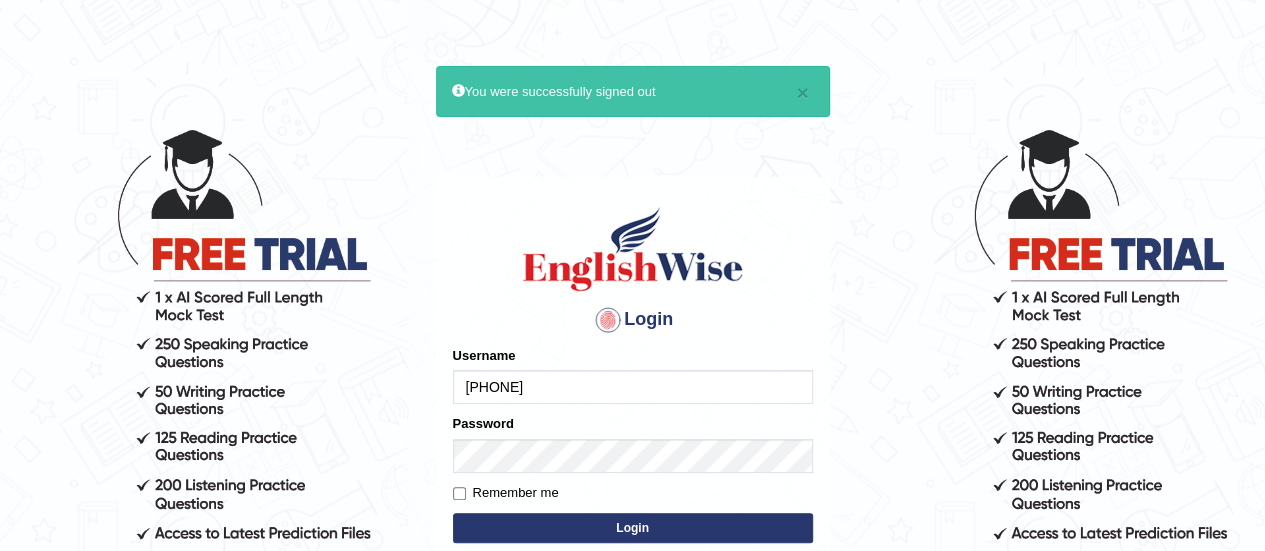 click on "Login" at bounding box center (633, 528) 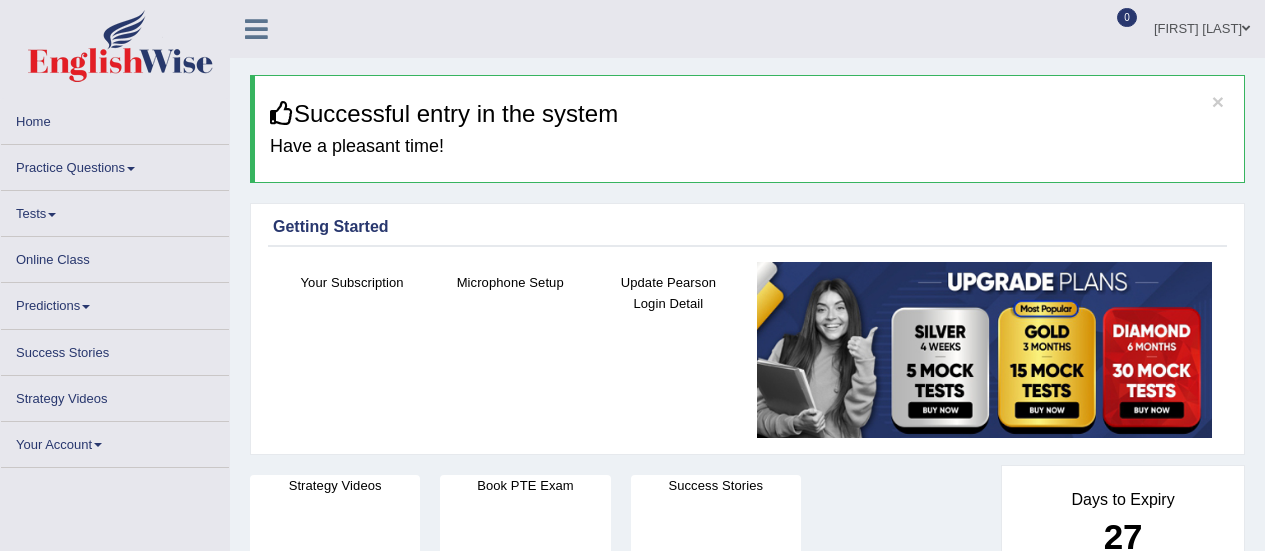 scroll, scrollTop: 0, scrollLeft: 0, axis: both 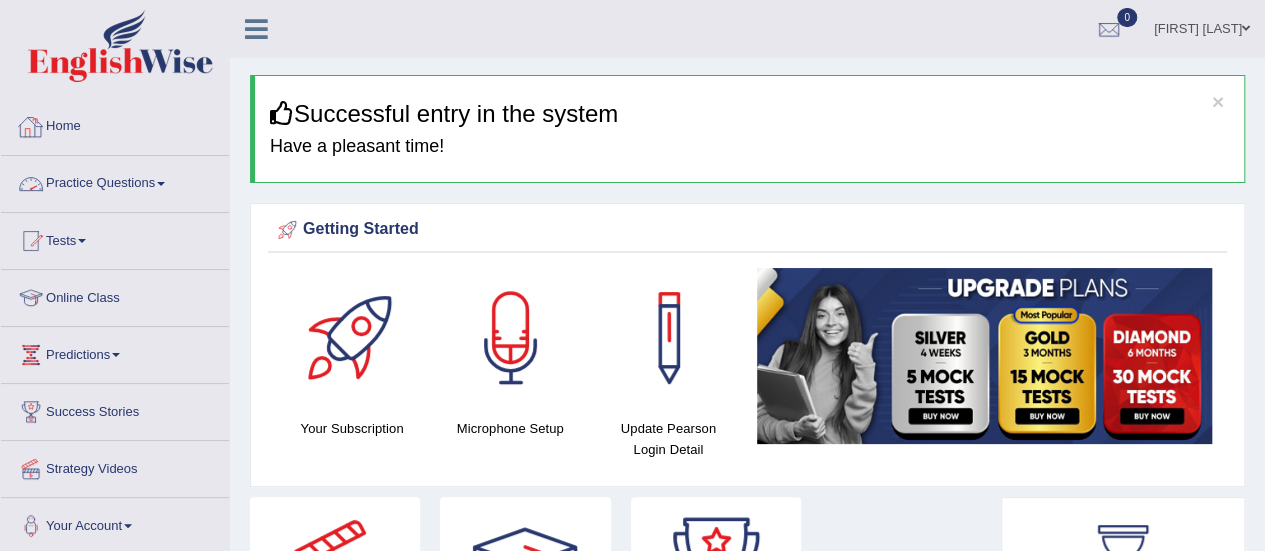 click on "Practice Questions" at bounding box center [115, 181] 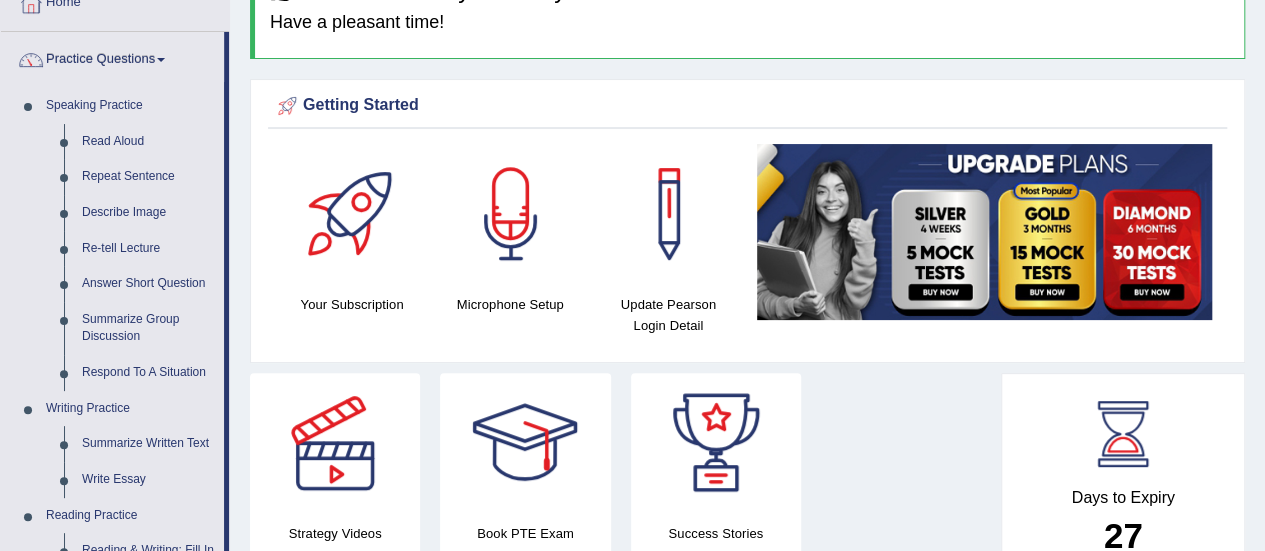 scroll, scrollTop: 120, scrollLeft: 0, axis: vertical 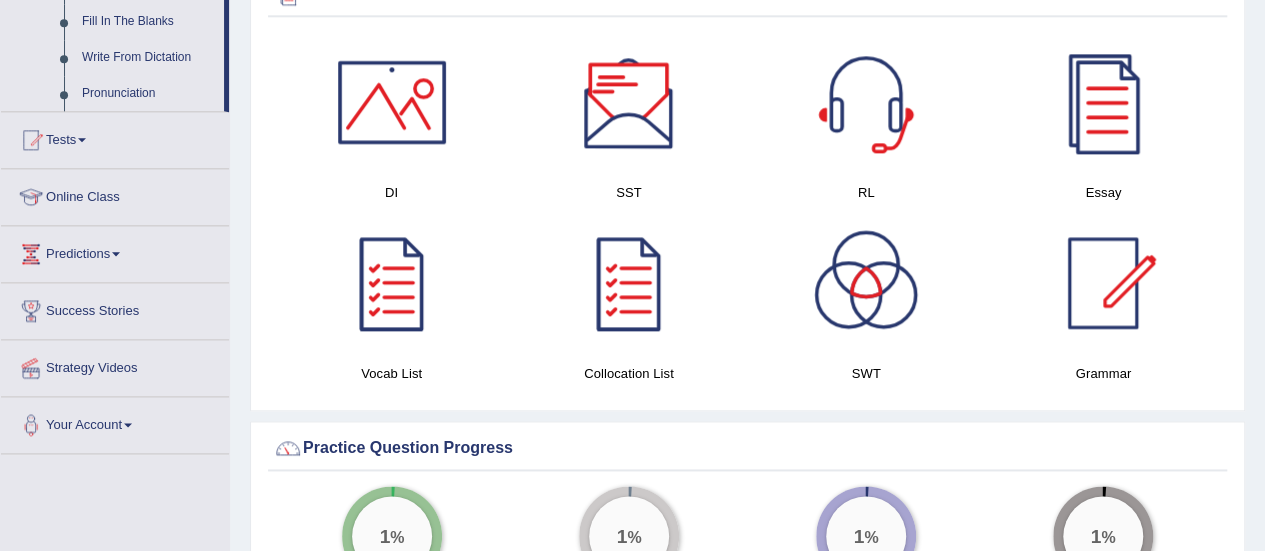 click at bounding box center (629, 102) 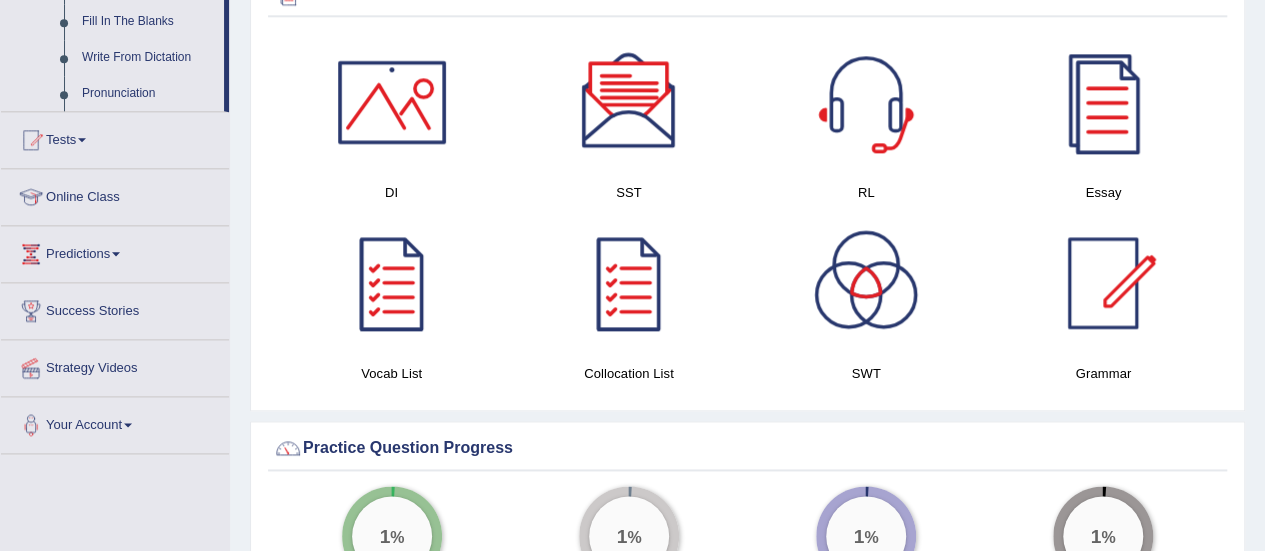 scroll, scrollTop: 424, scrollLeft: 0, axis: vertical 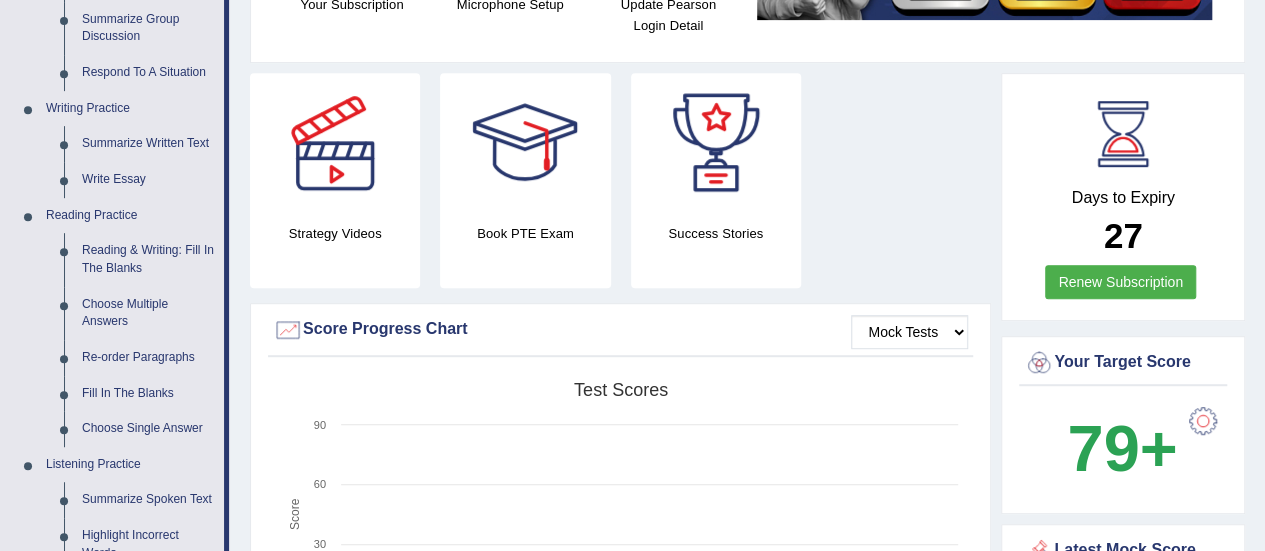 drag, startPoint x: 1250, startPoint y: 165, endPoint x: 1233, endPoint y: 57, distance: 109.32977 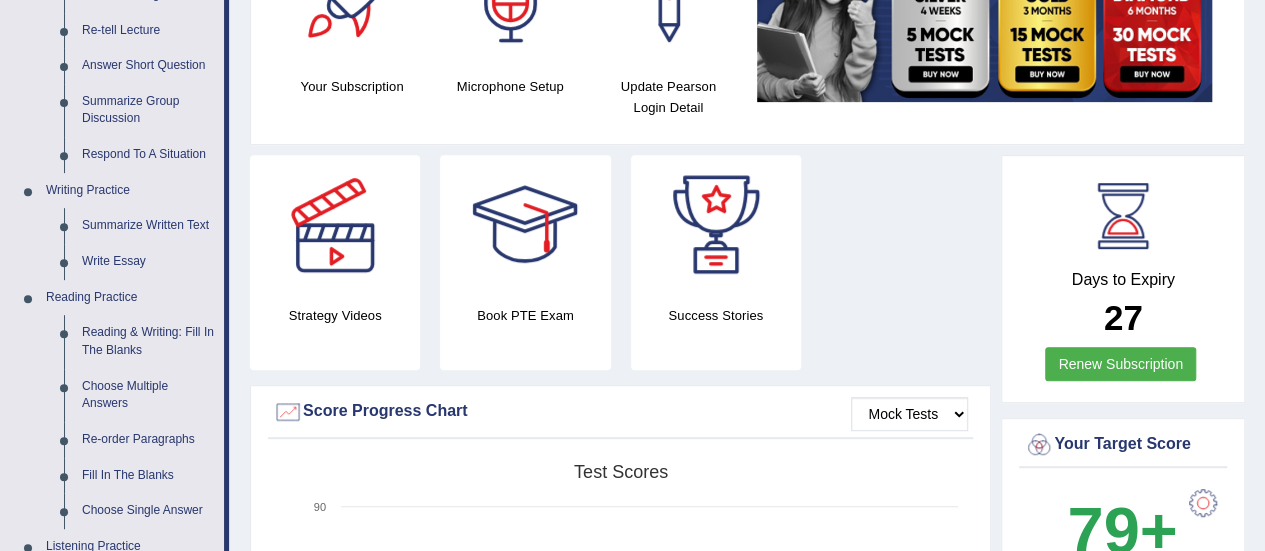scroll, scrollTop: 0, scrollLeft: 0, axis: both 